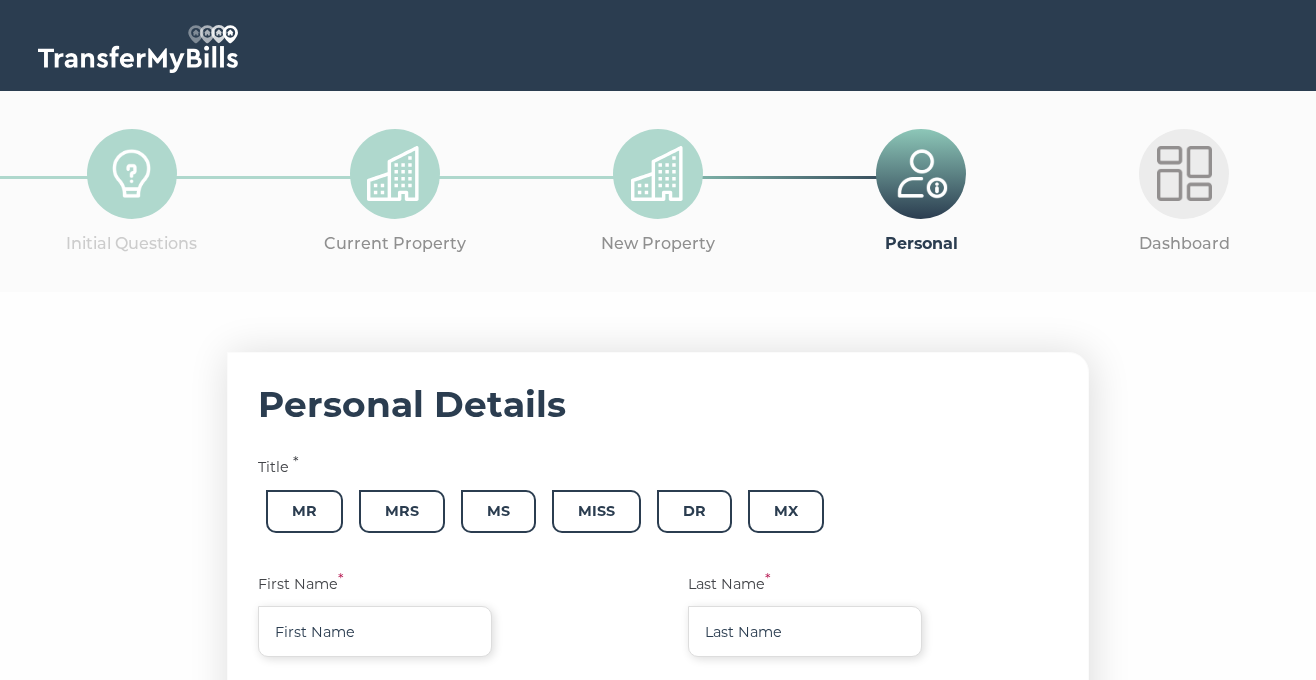 scroll, scrollTop: 0, scrollLeft: 0, axis: both 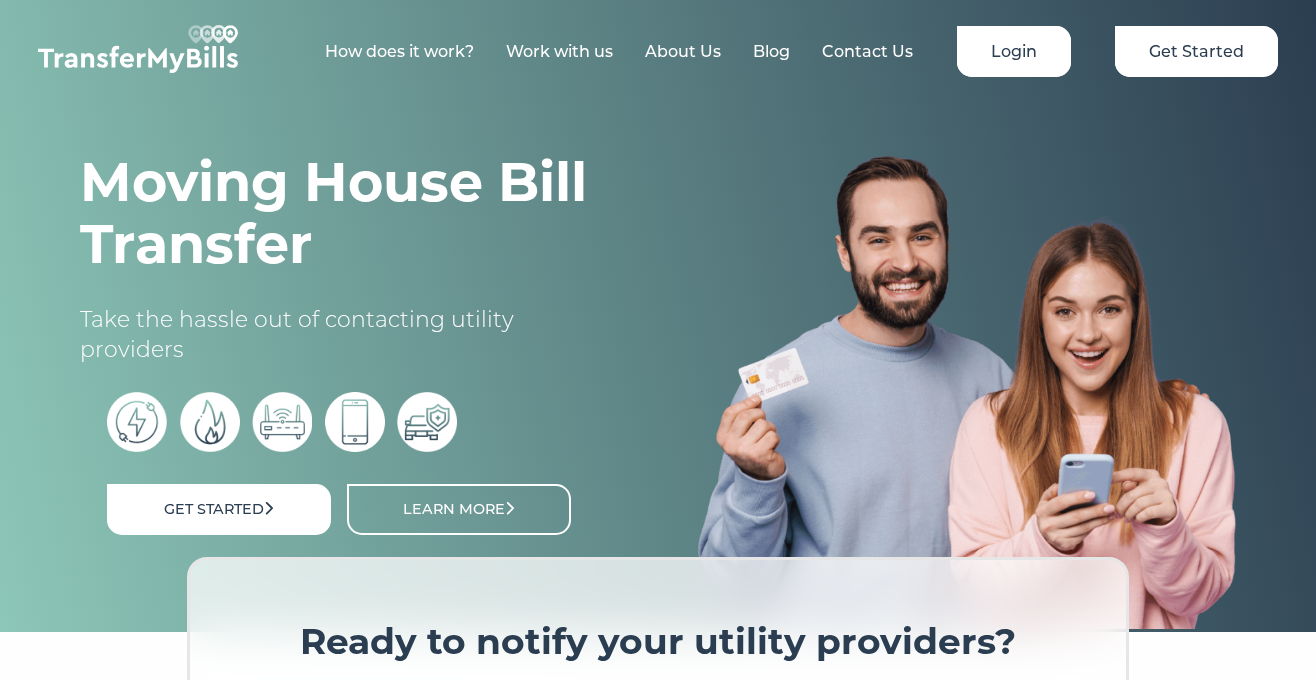 click on "Login" at bounding box center [1014, 51] 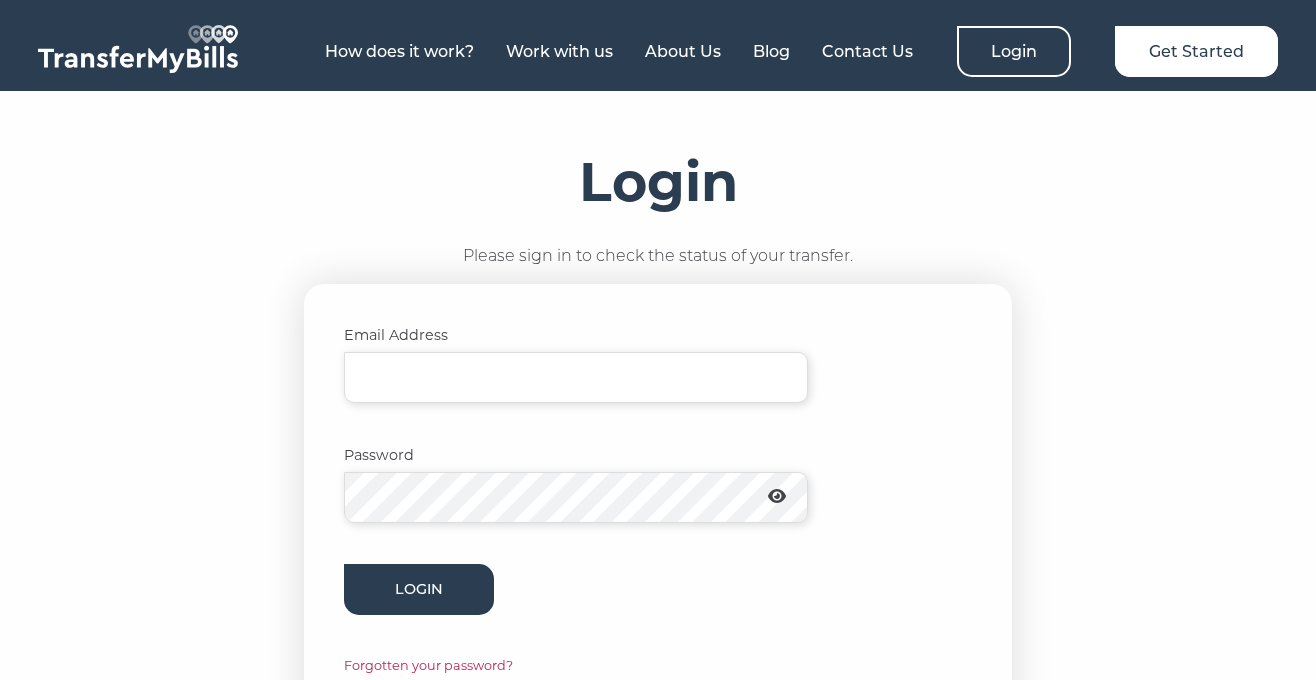 scroll, scrollTop: 0, scrollLeft: 0, axis: both 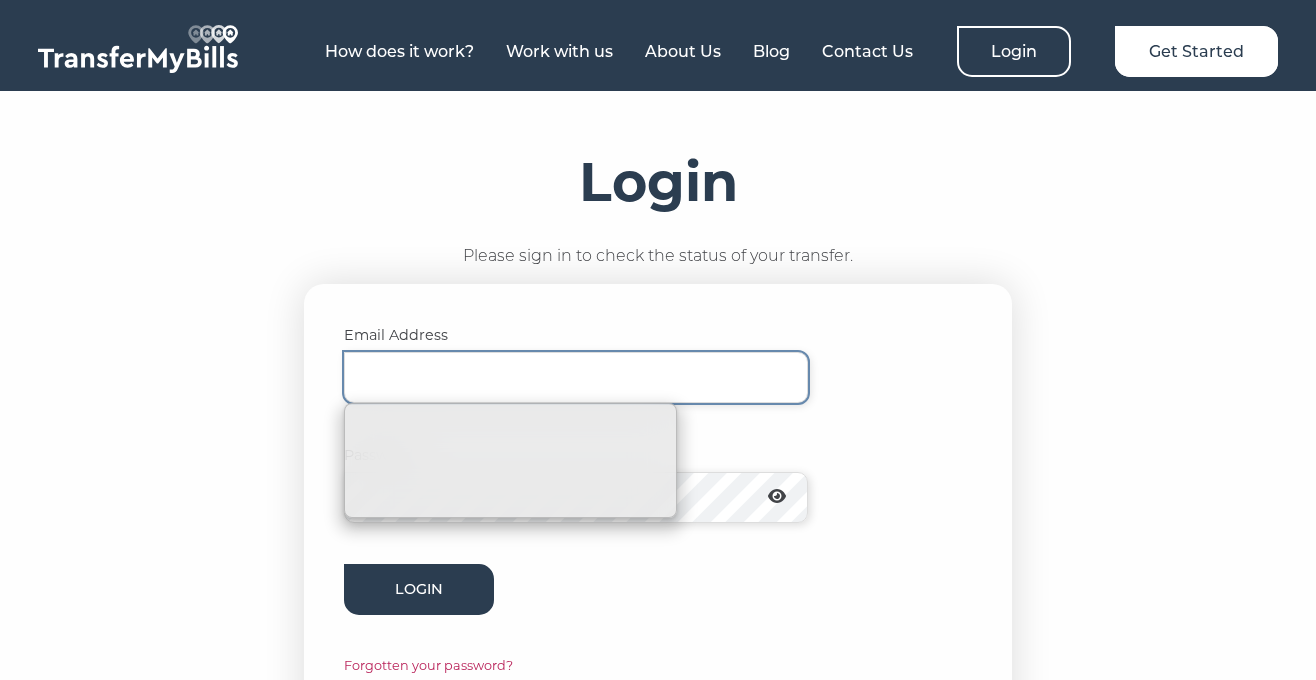 type on "kiks.samavat@gmail.com" 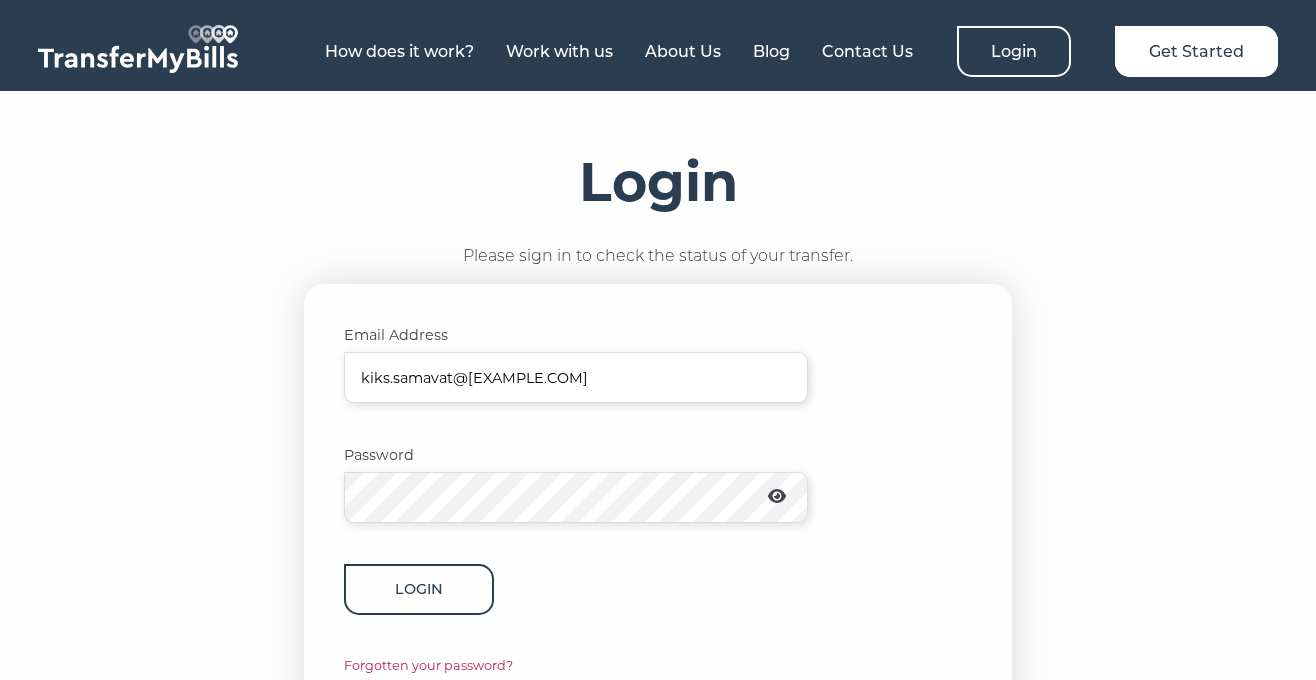 click on "Login" at bounding box center [419, 589] 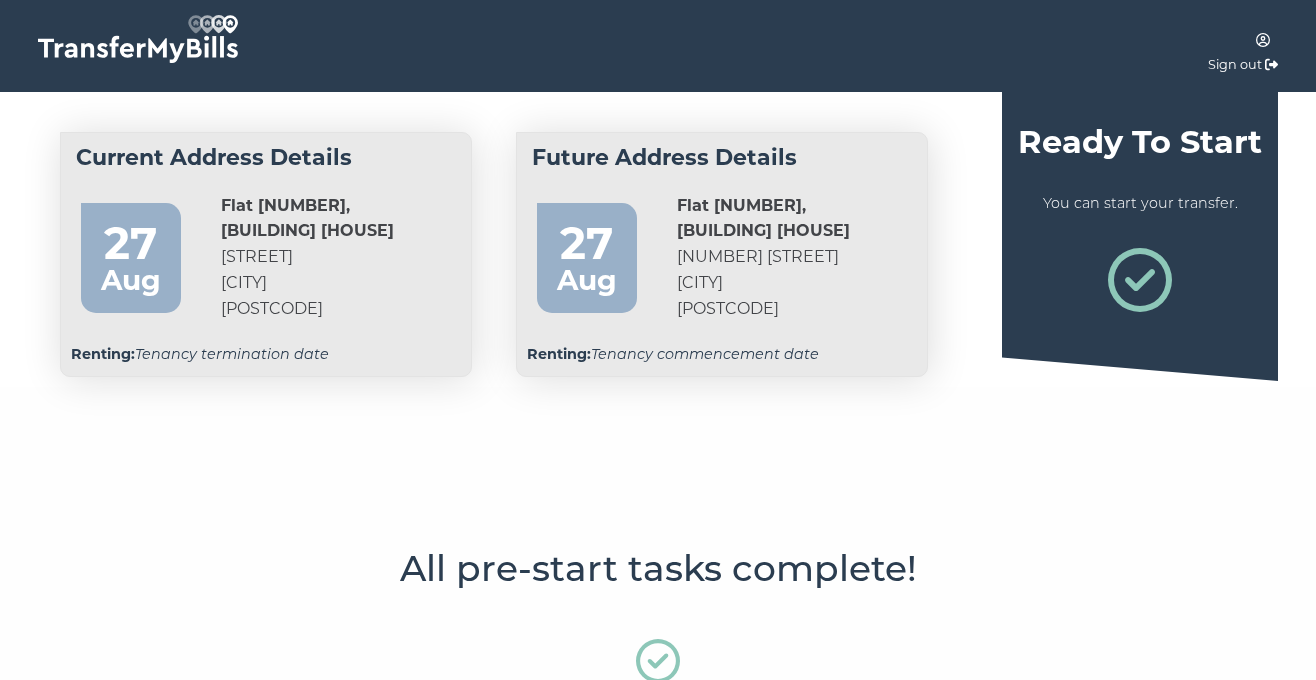 scroll, scrollTop: 0, scrollLeft: 0, axis: both 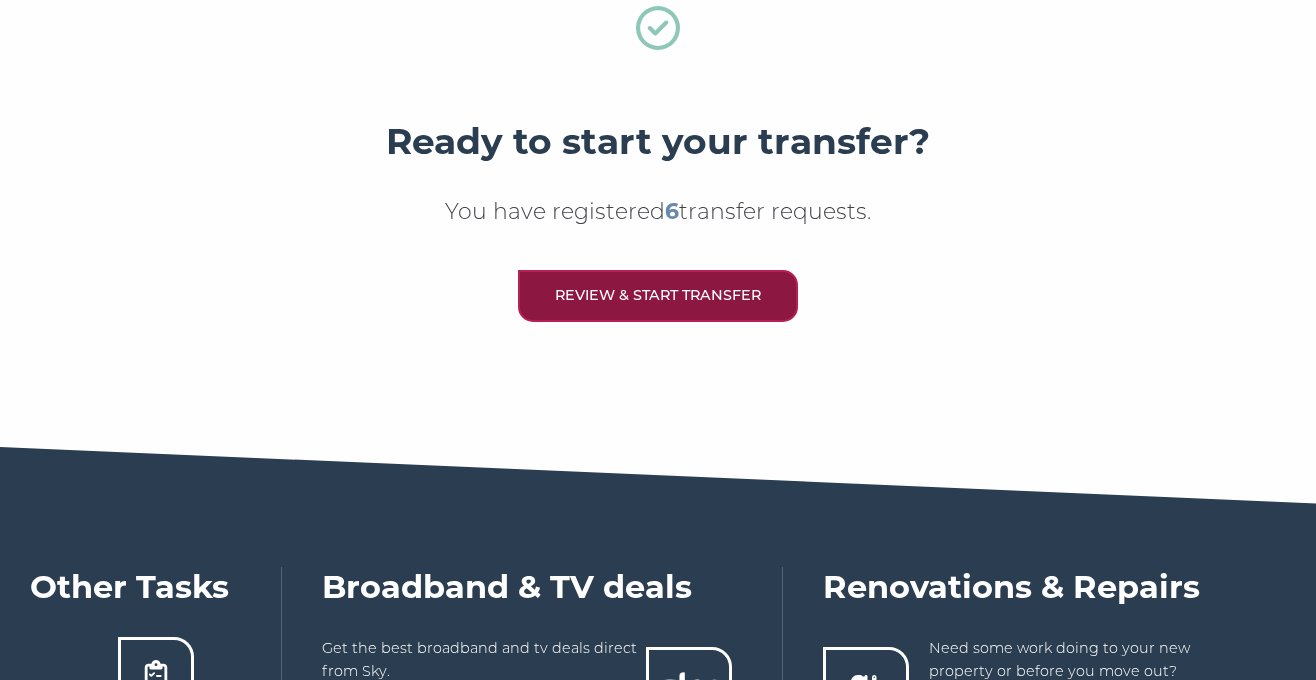 click on "Review & Start Transfer" at bounding box center [658, 295] 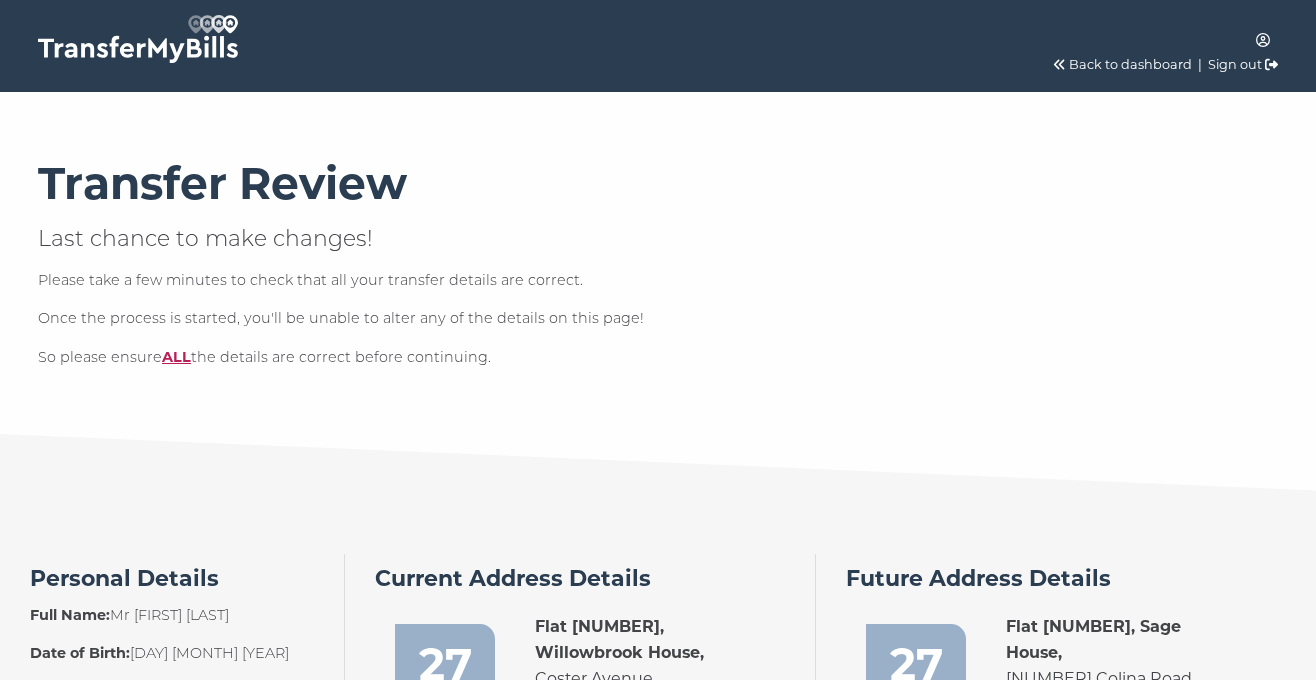 scroll, scrollTop: 0, scrollLeft: 0, axis: both 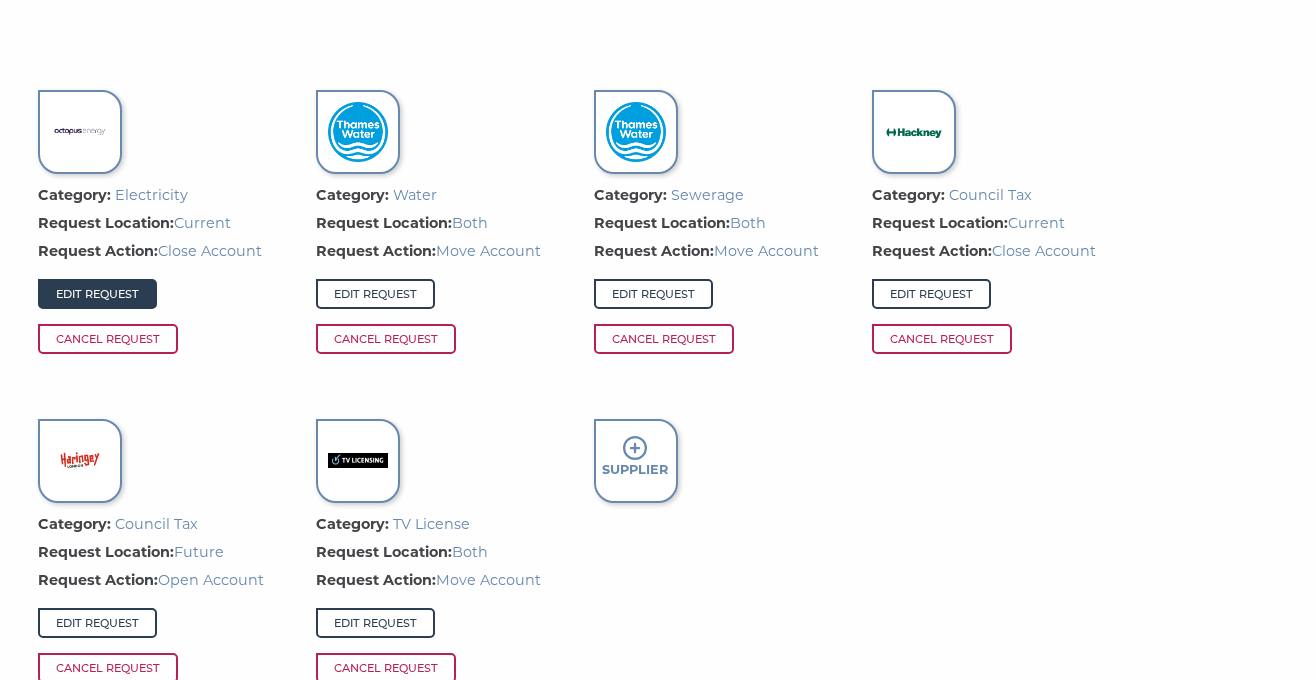 click on "Edit Request" at bounding box center [97, 294] 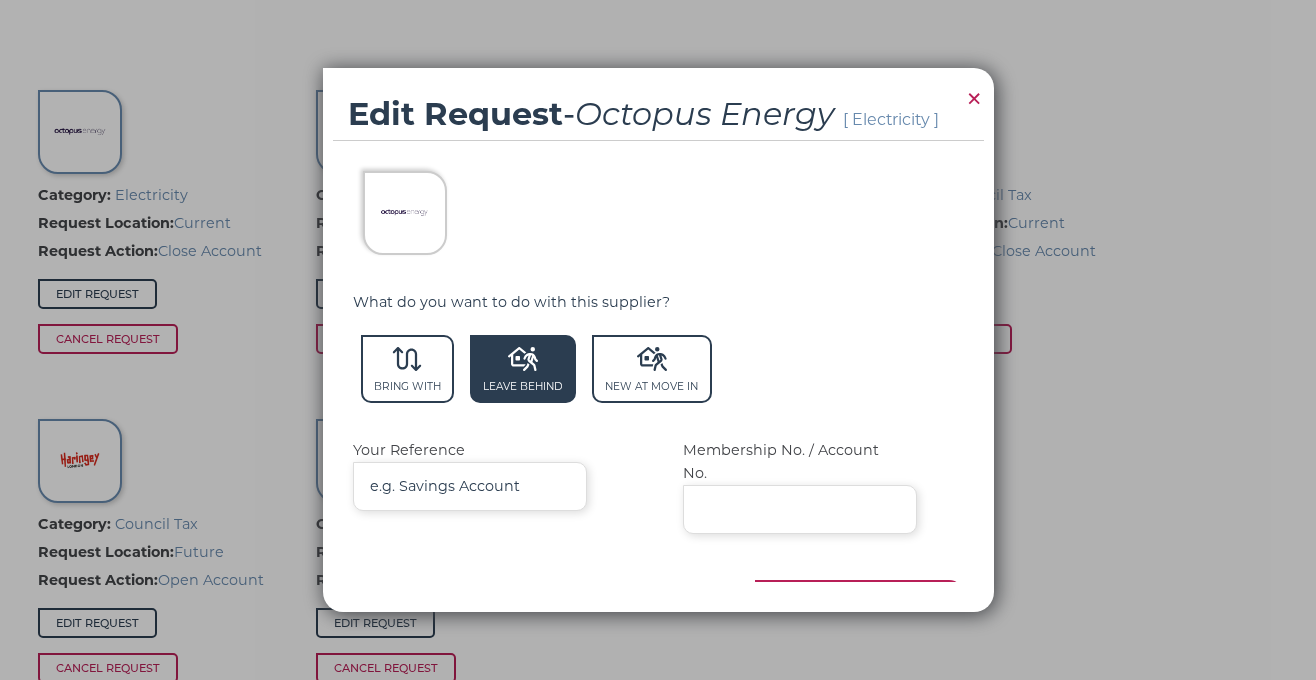 scroll, scrollTop: 62, scrollLeft: 0, axis: vertical 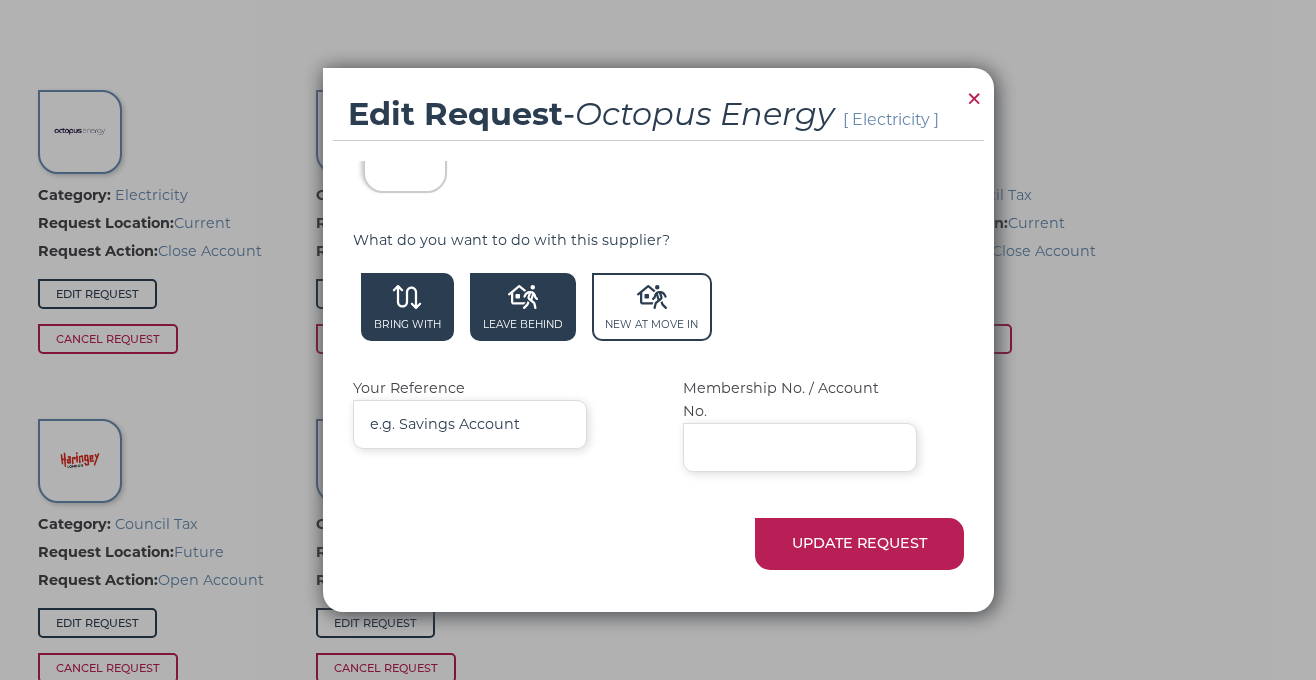 click on "Bring With" at bounding box center (407, 307) 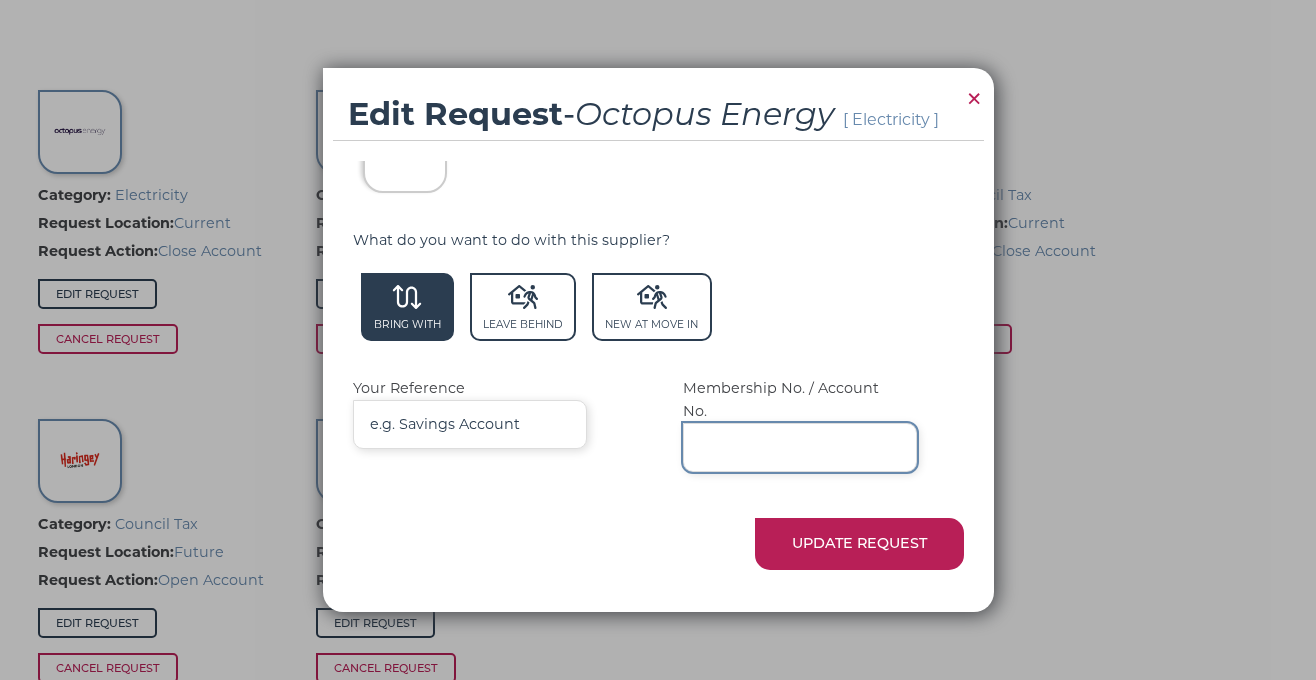 click on "Membership No. / Account No." at bounding box center [800, 447] 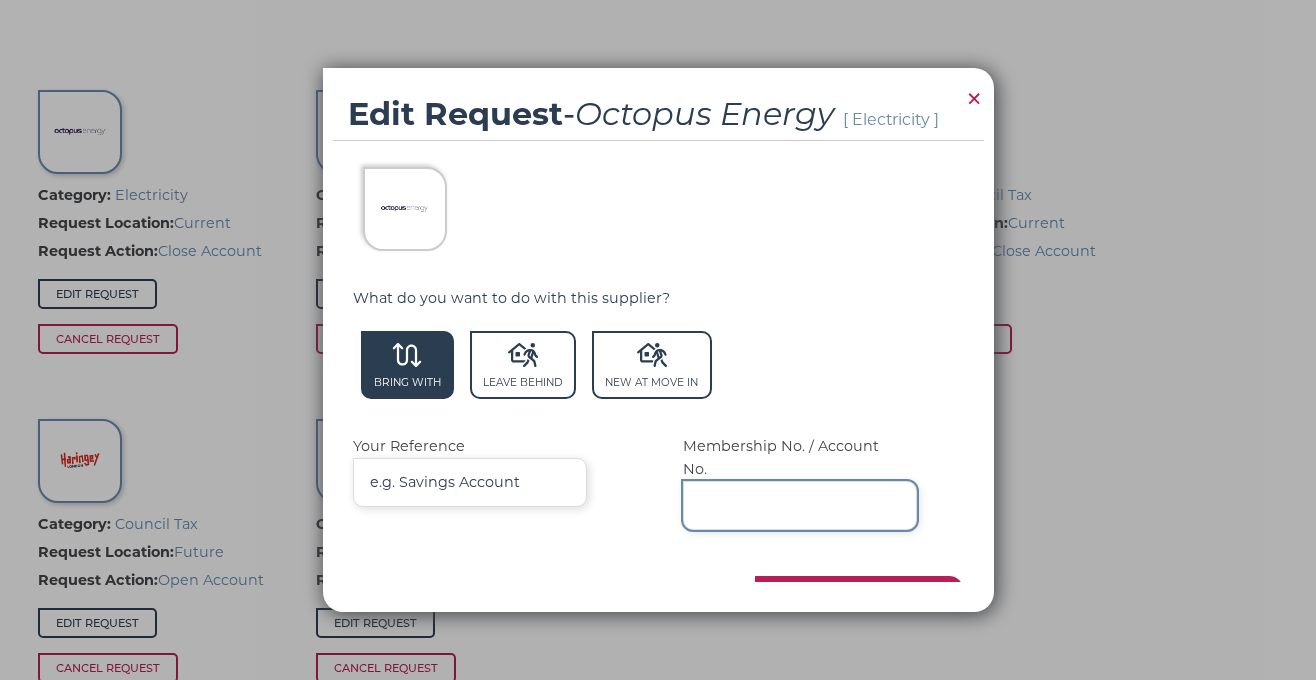scroll, scrollTop: 0, scrollLeft: 0, axis: both 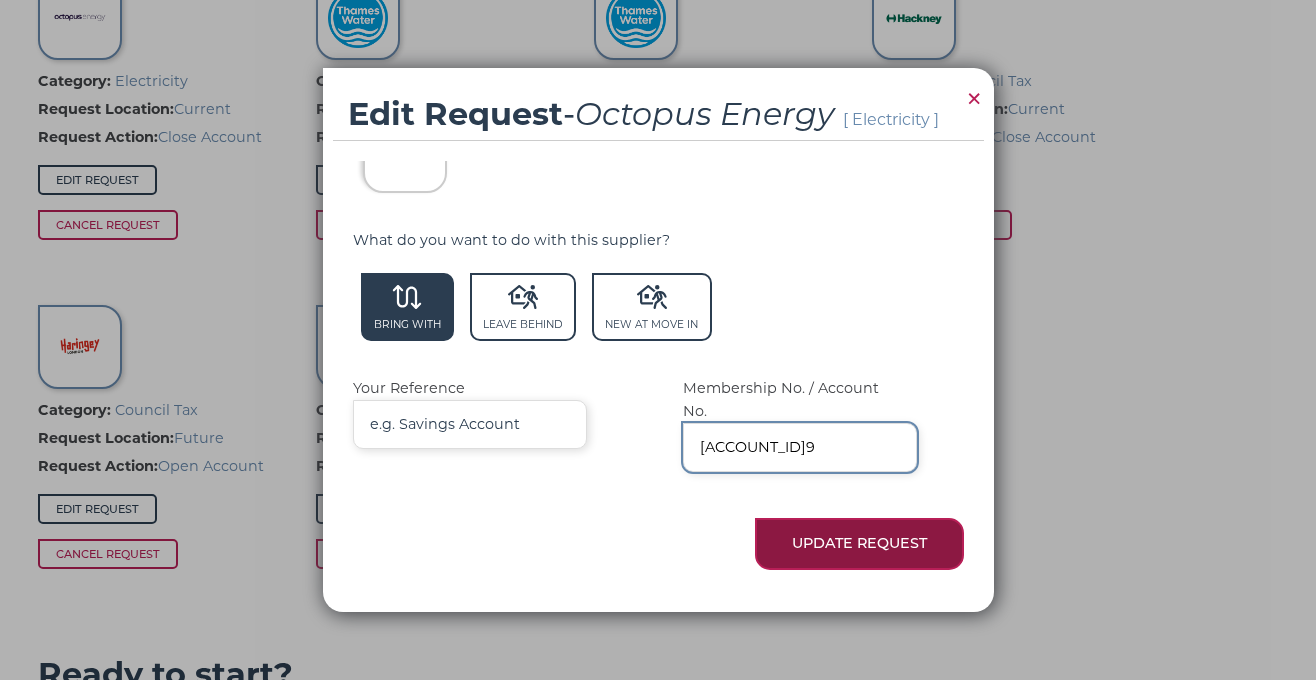type on "[ACCOUNT_ID]9" 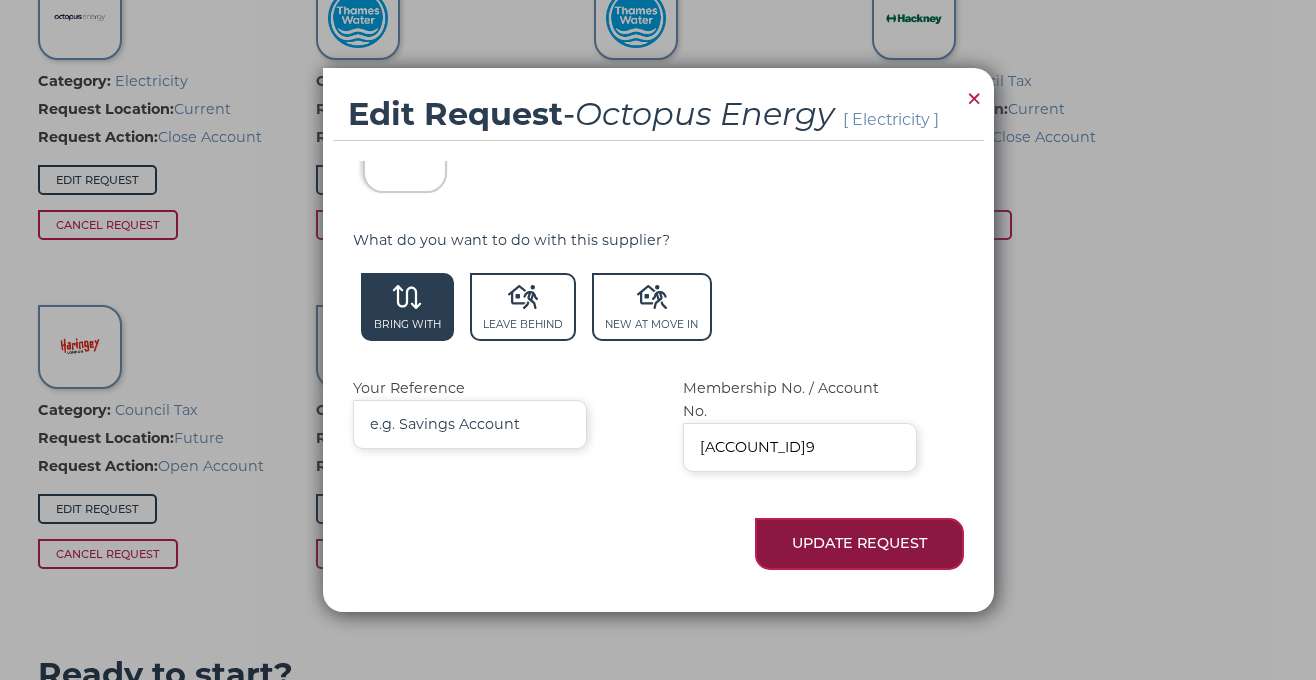 click on "Update Request" at bounding box center (859, 543) 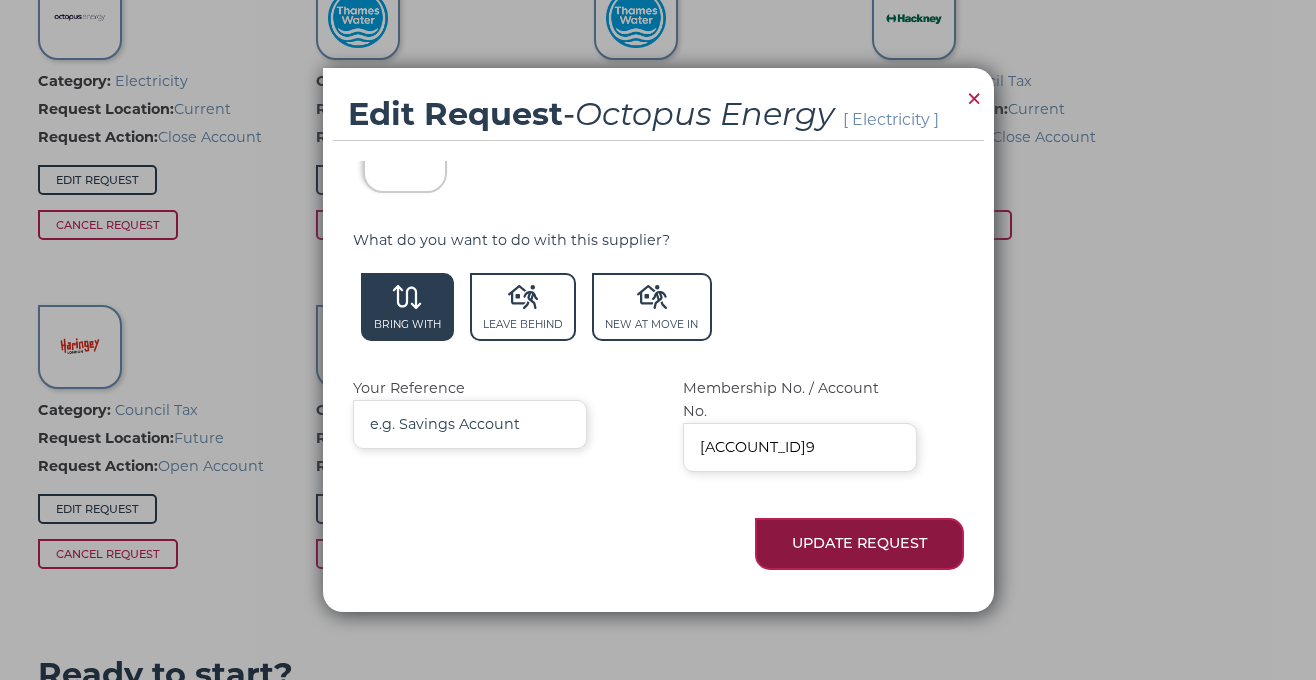 click on "Update Request" at bounding box center [859, 543] 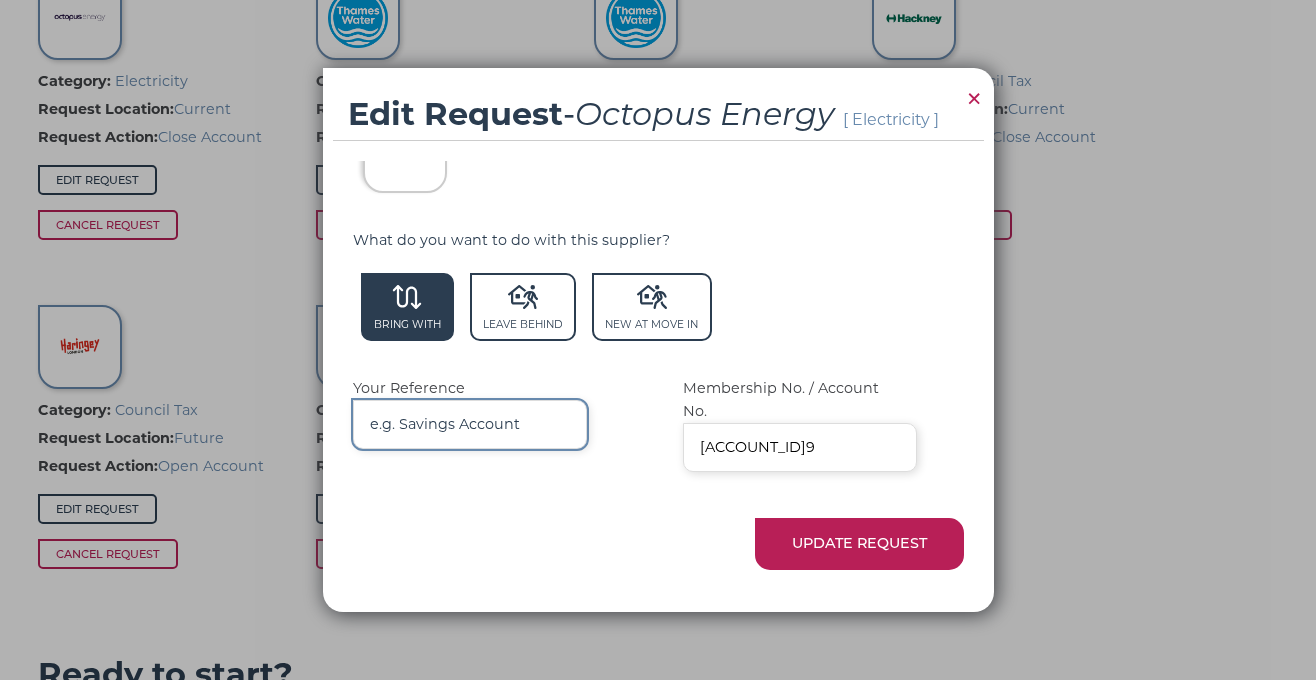 click on "Your Reference" at bounding box center (470, 424) 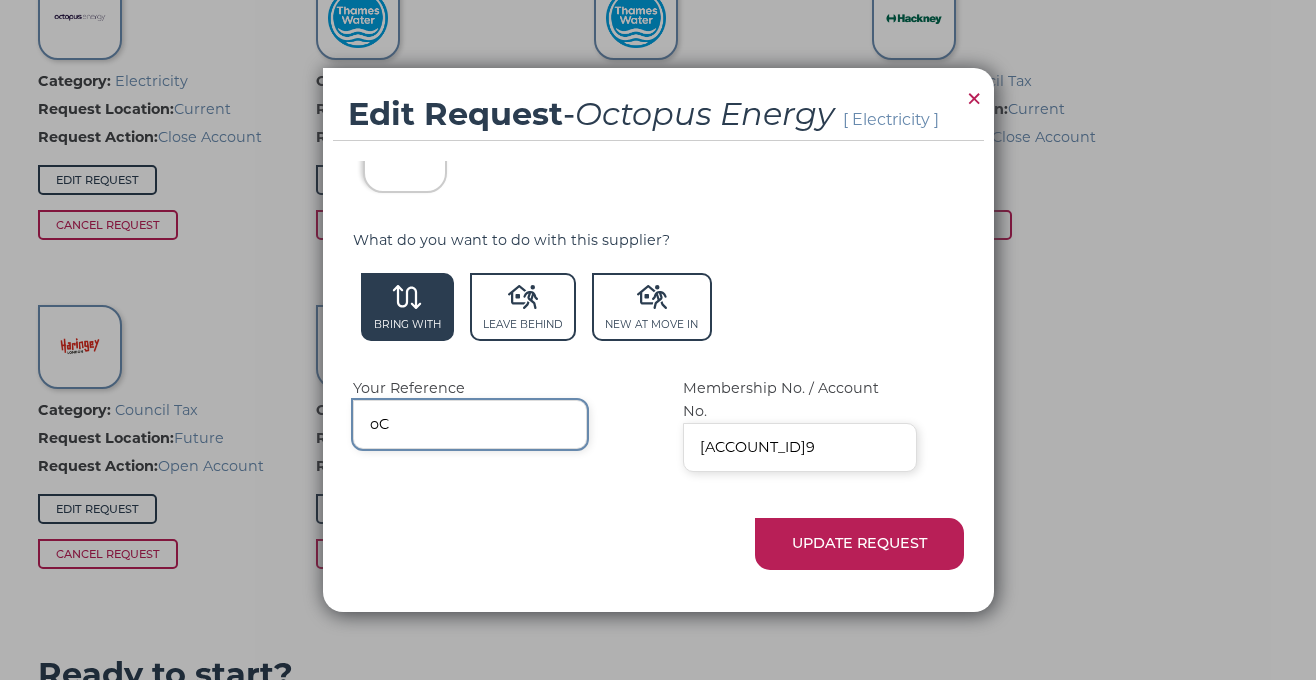 type on "o" 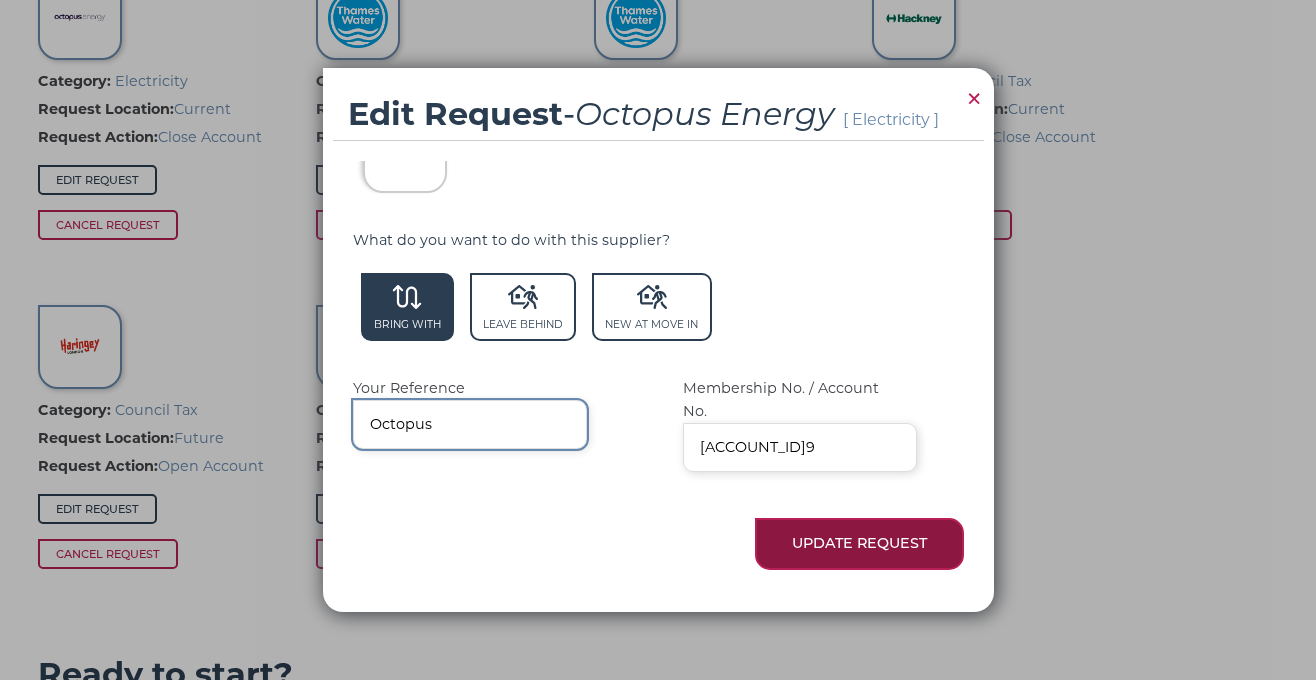 type on "Octopus" 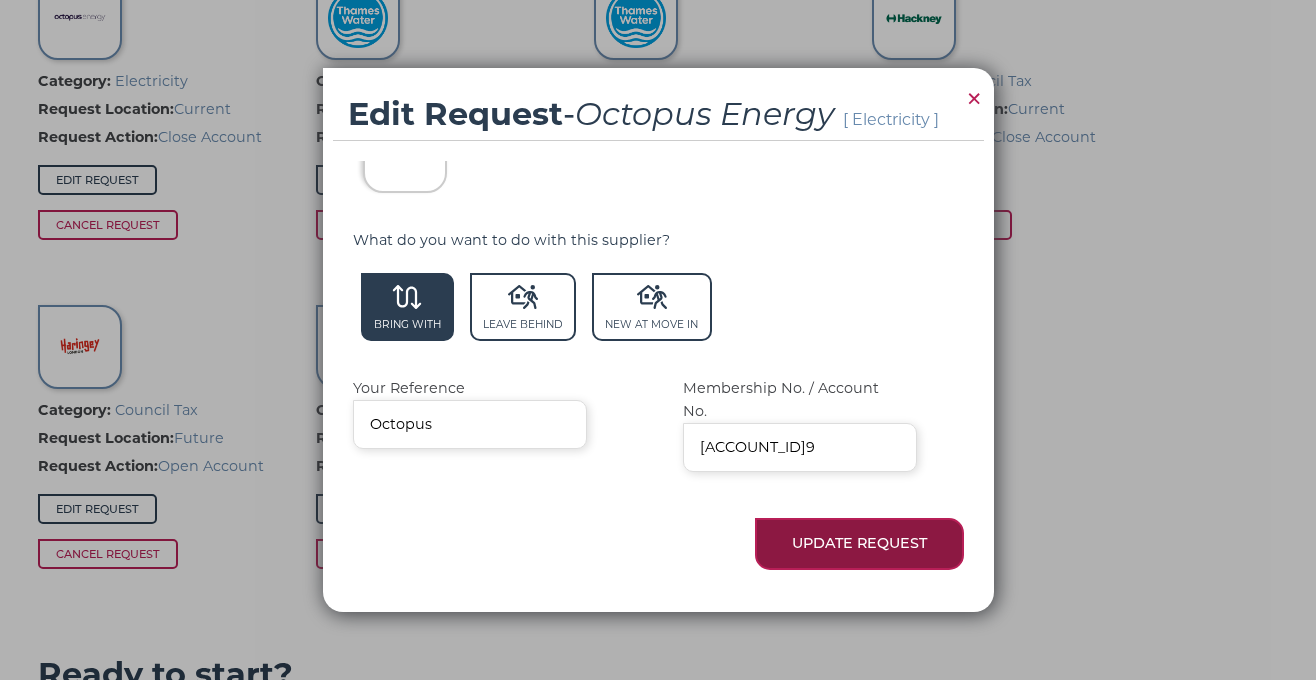 click on "Update Request" at bounding box center [859, 543] 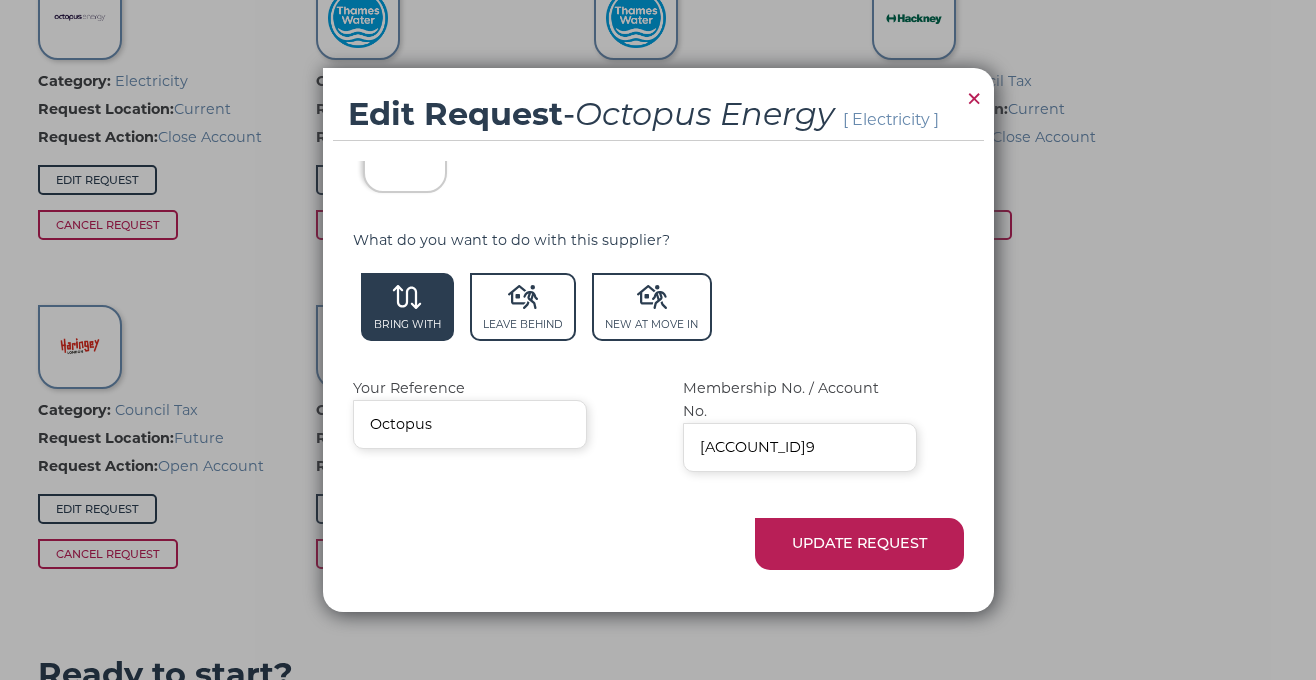 scroll, scrollTop: 58, scrollLeft: 0, axis: vertical 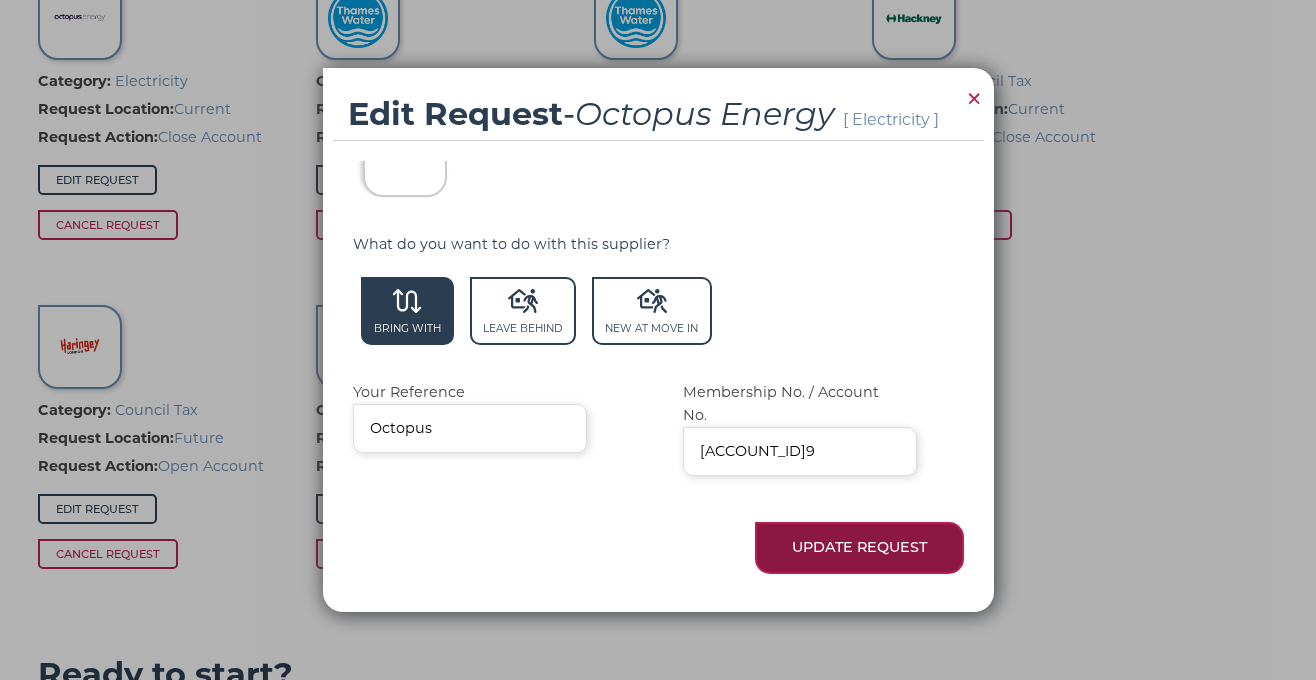 click on "Update Request" at bounding box center [859, 547] 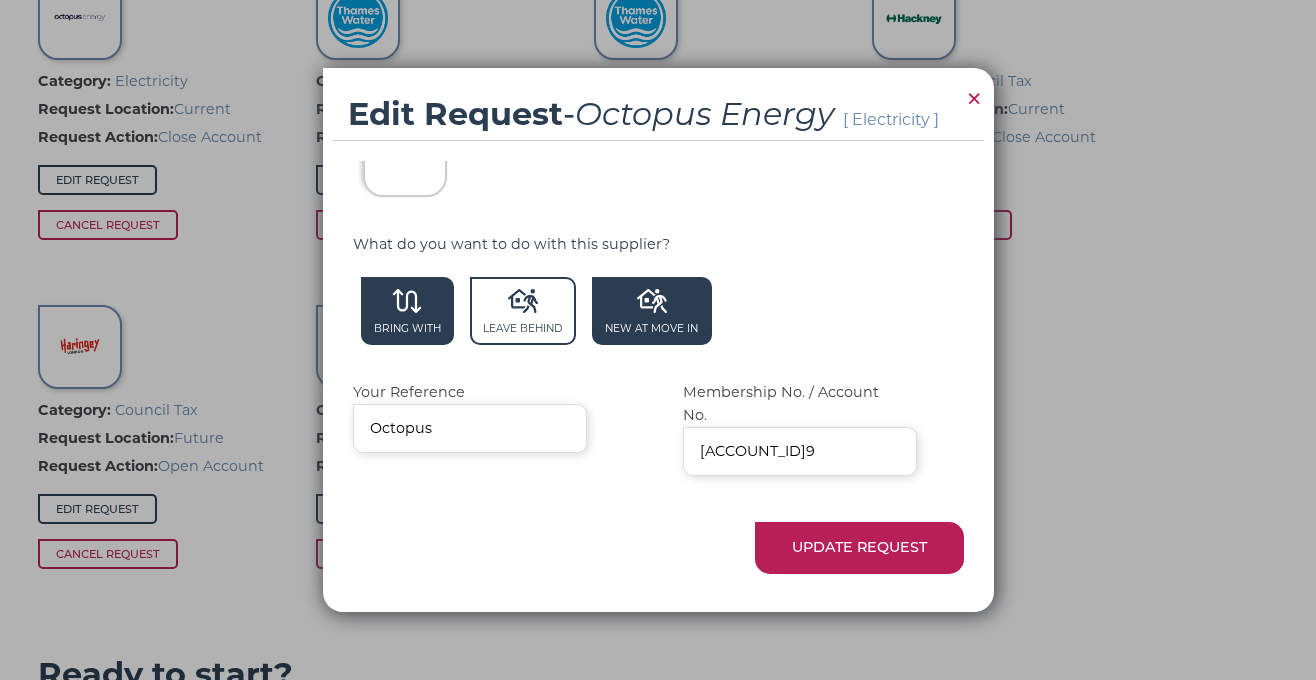click on "New At Move In" at bounding box center [651, 311] 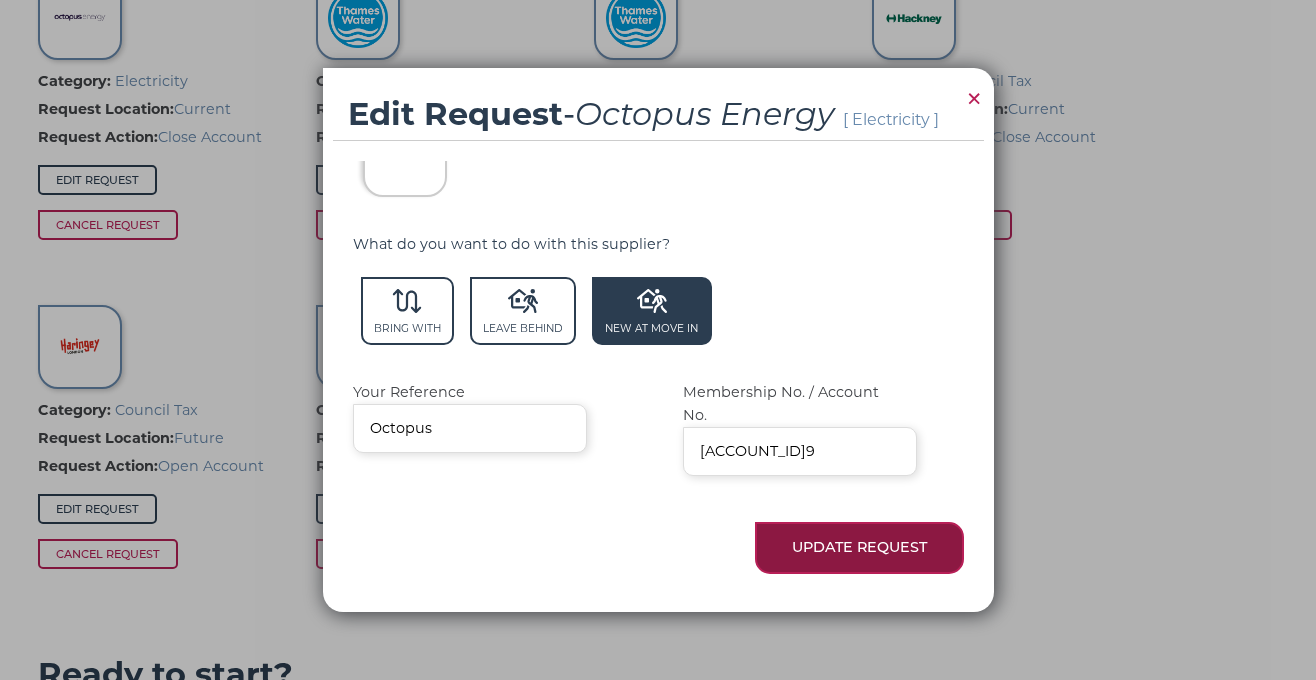 click on "Update Request" at bounding box center [859, 547] 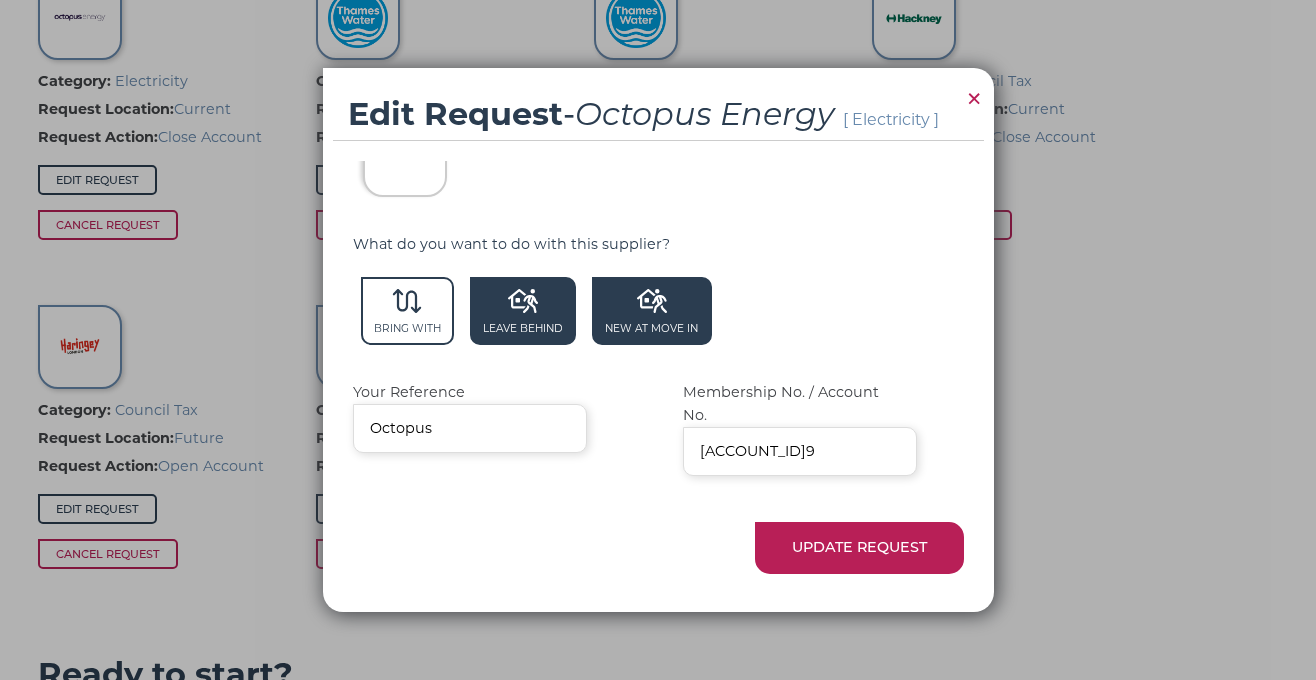 click on "Leave Behind" at bounding box center (523, 311) 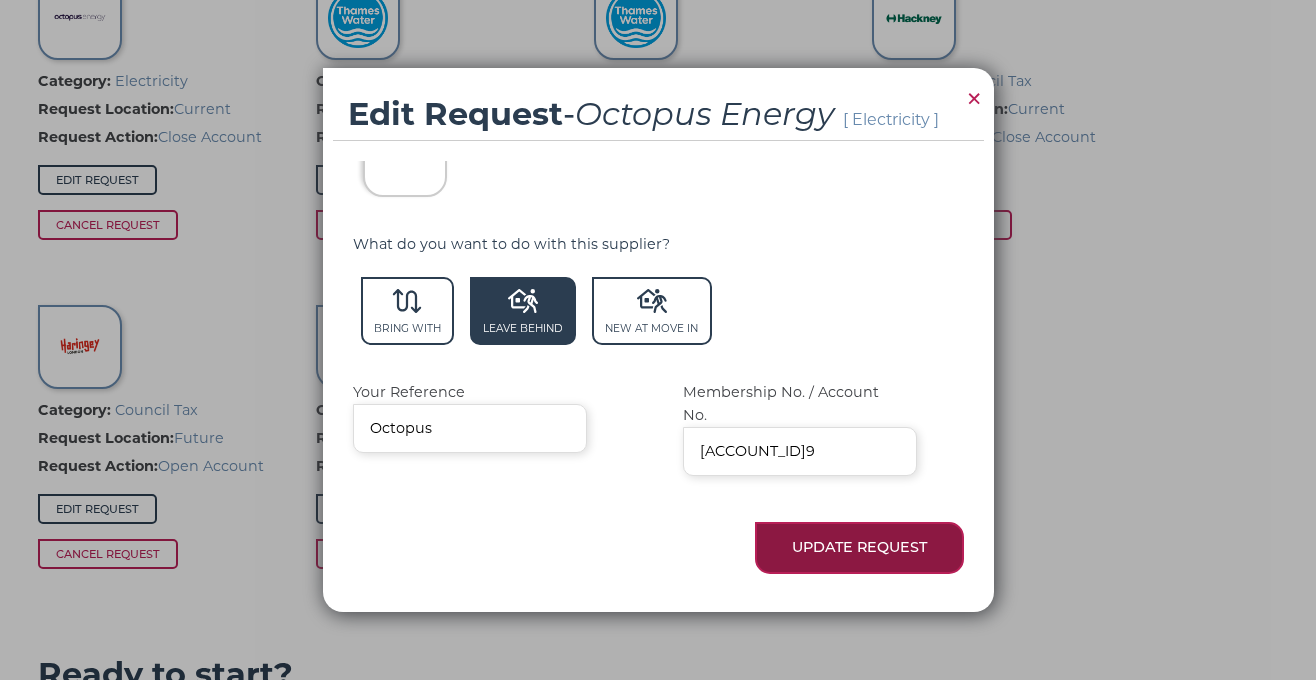 click on "Update Request" at bounding box center (859, 547) 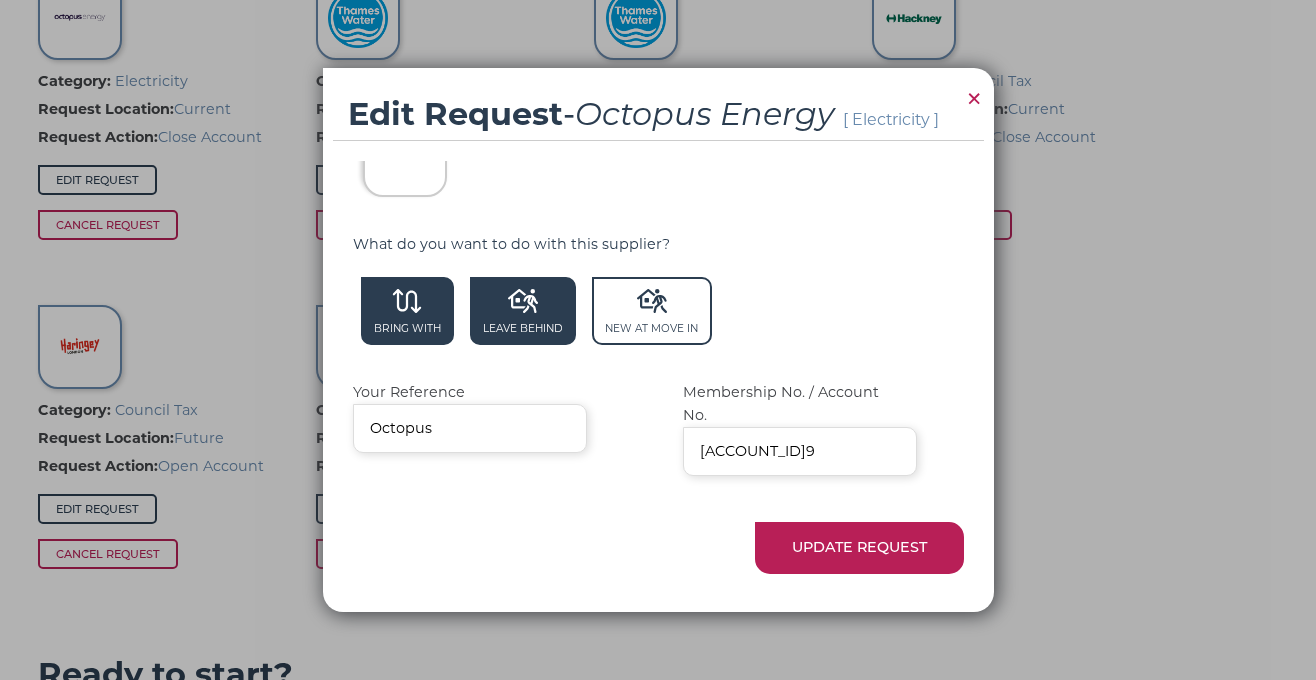 click 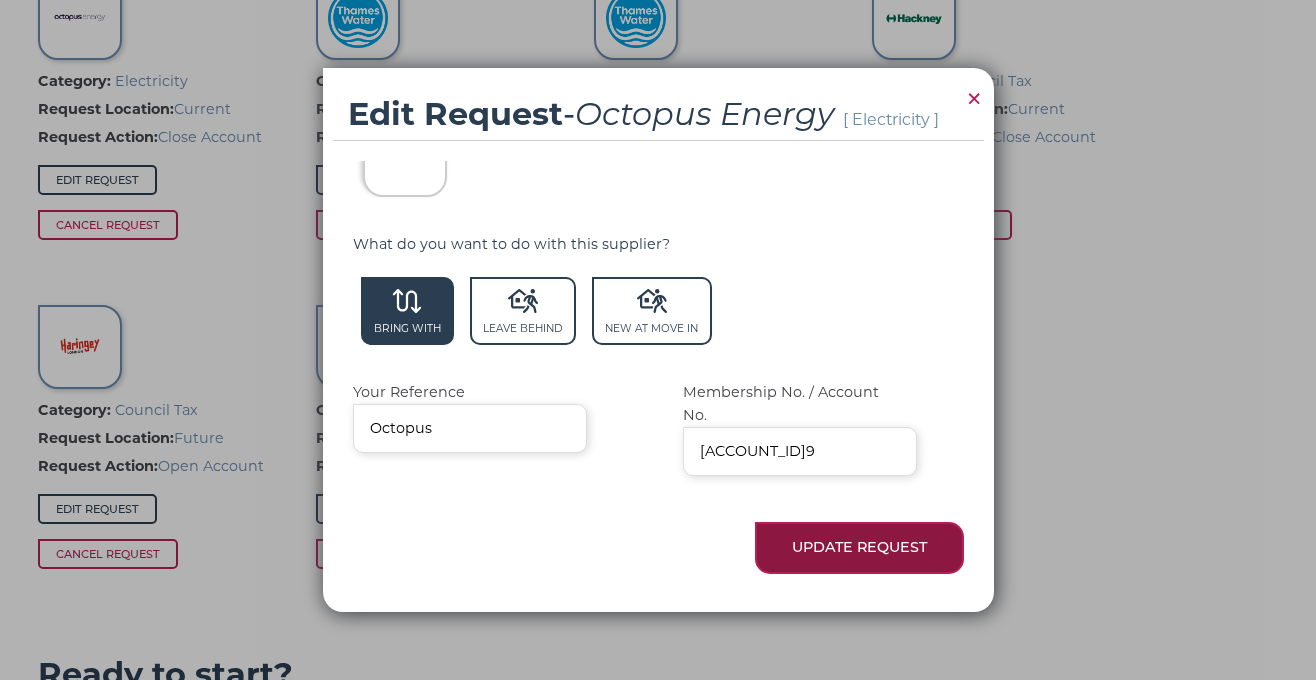 click on "Update Request" at bounding box center (859, 547) 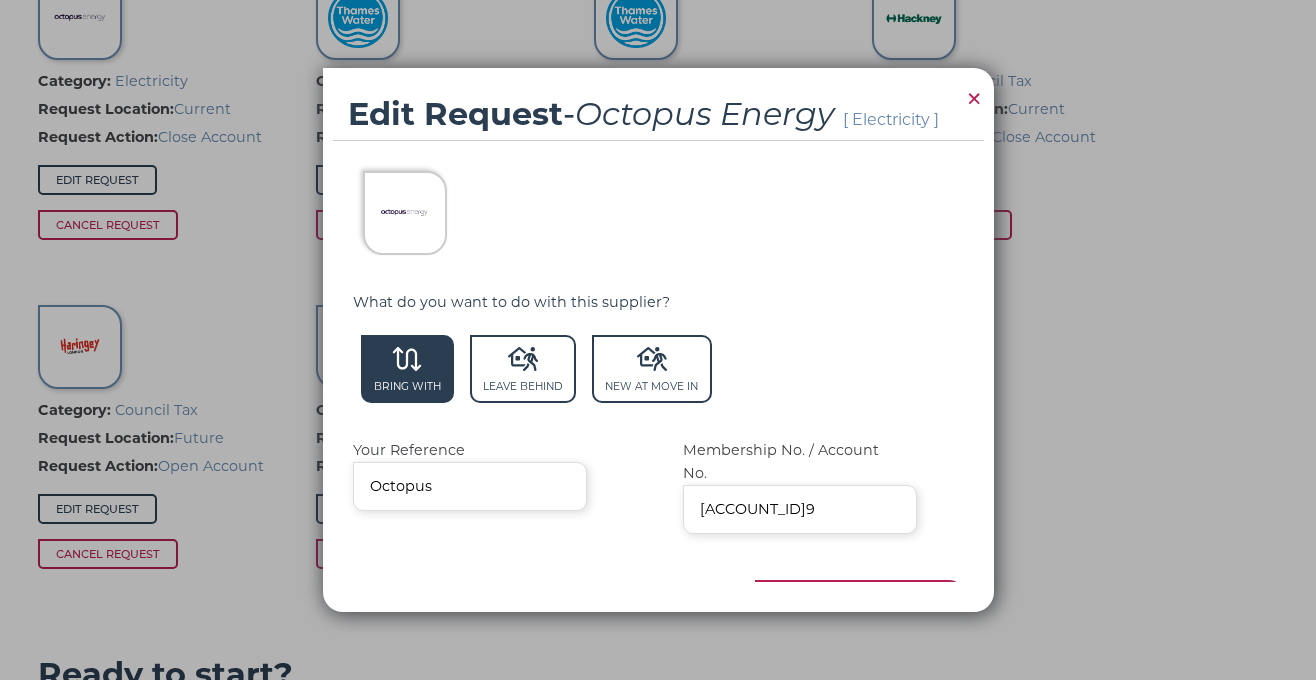 scroll, scrollTop: 62, scrollLeft: 0, axis: vertical 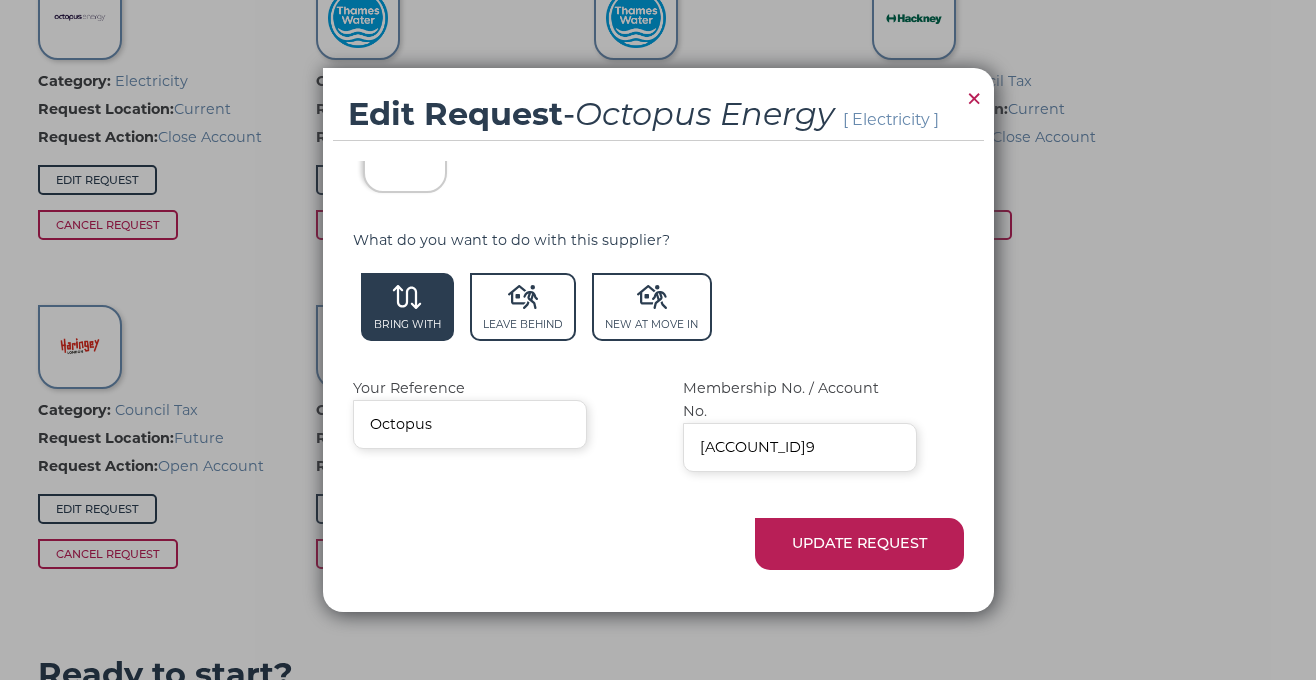 click on "×" at bounding box center (974, 98) 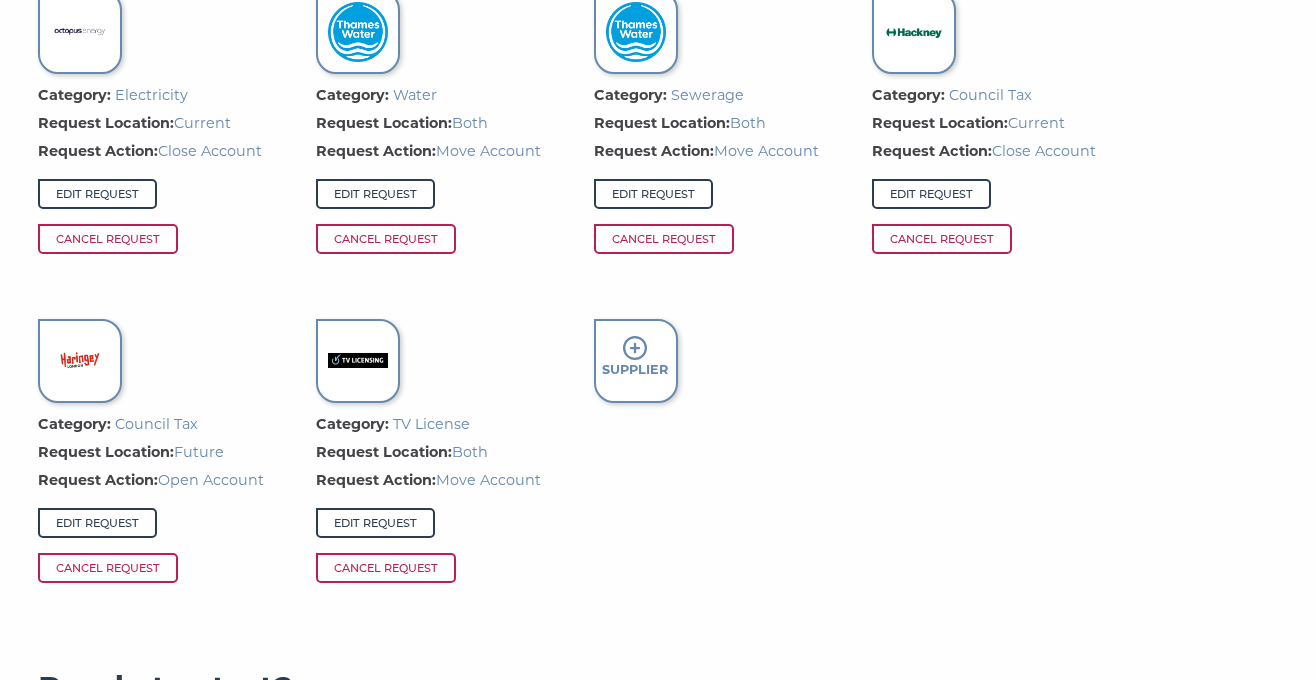scroll, scrollTop: 1511, scrollLeft: 0, axis: vertical 